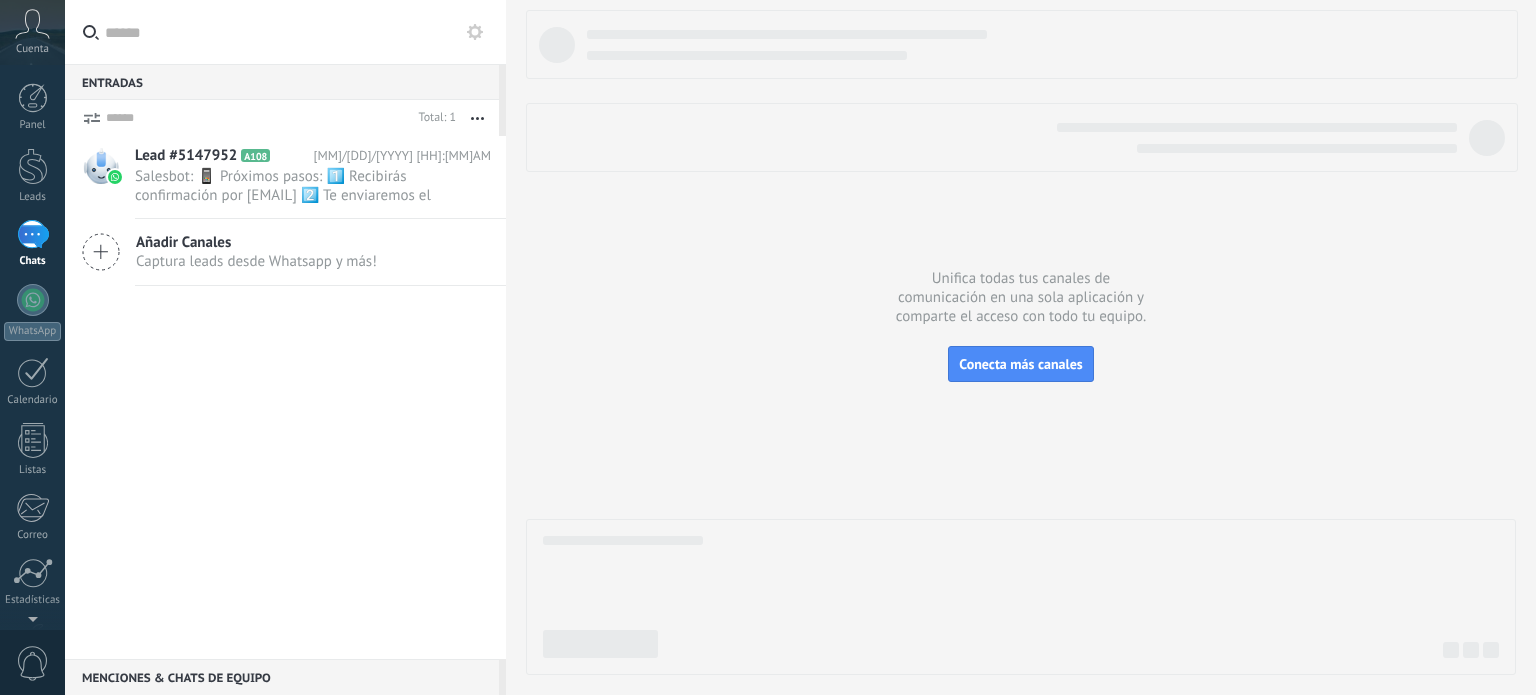 scroll, scrollTop: 0, scrollLeft: 0, axis: both 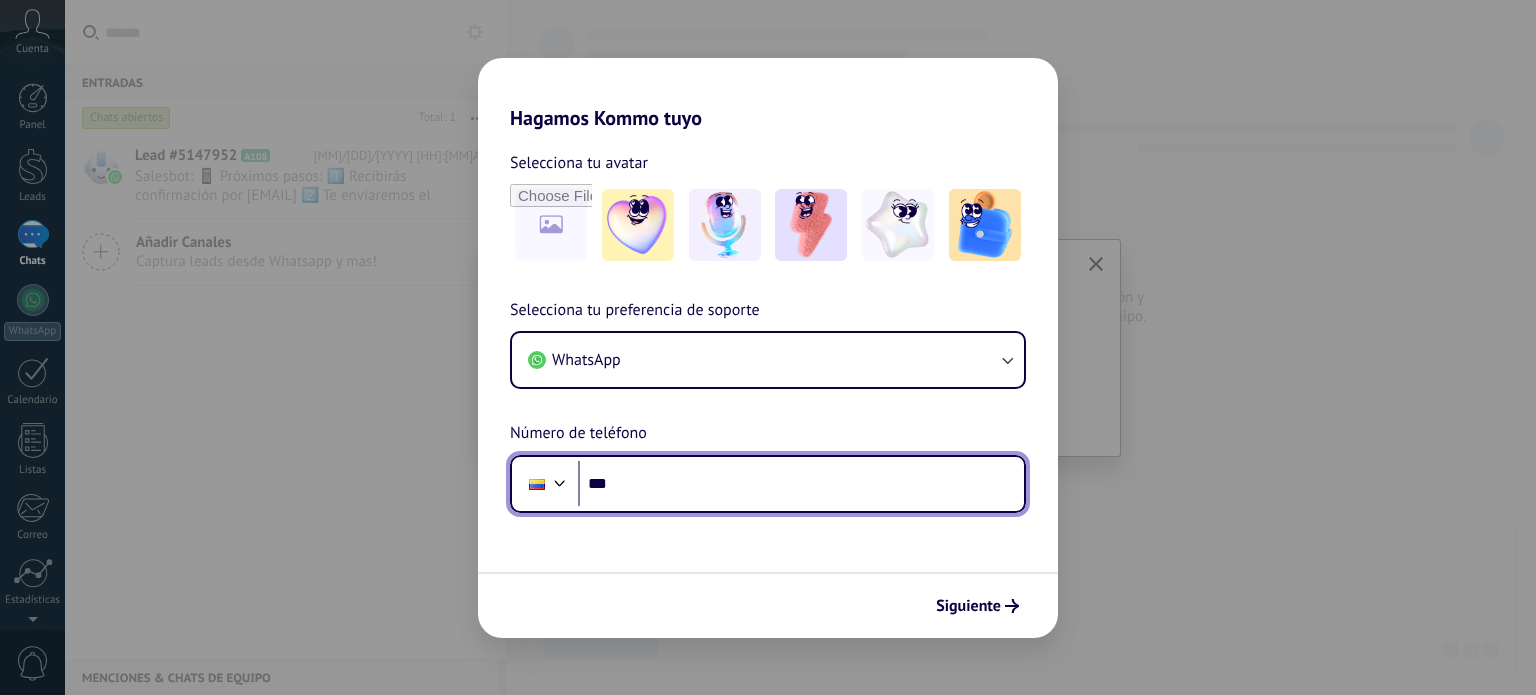 click on "***" at bounding box center [801, 484] 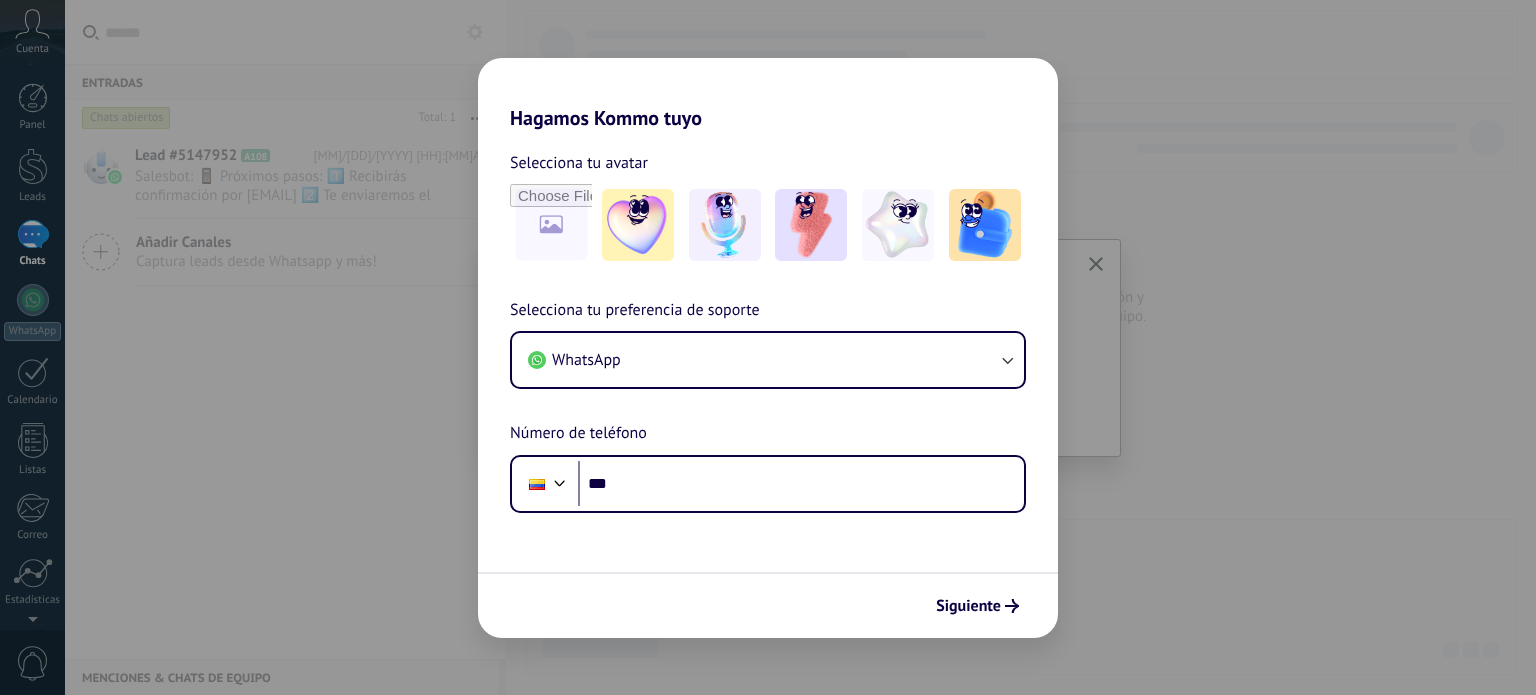 click on "Hagamos Kommo tuyo Selecciona tu avatar Selecciona tu preferencia de soporte WhatsApp Número de teléfono Phone *** Siguiente" at bounding box center [768, 347] 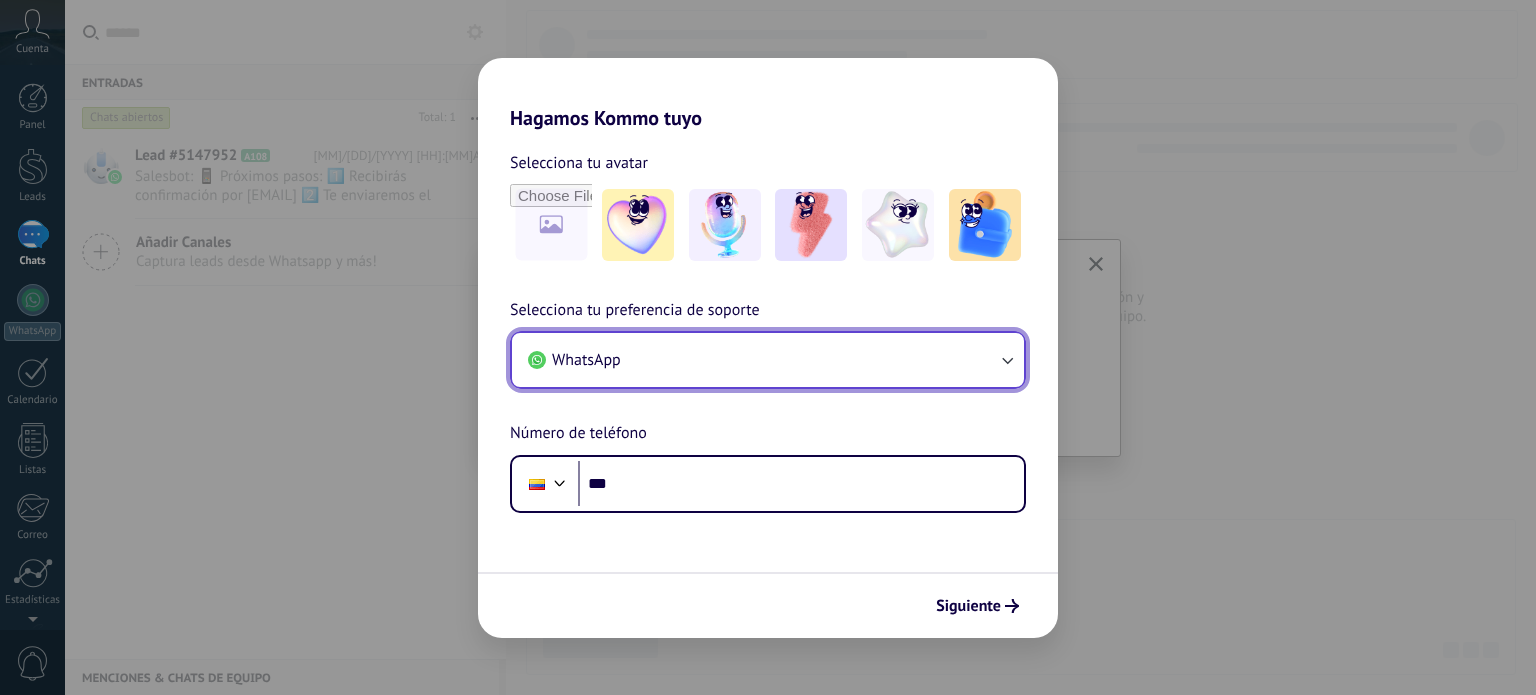 click on "WhatsApp" at bounding box center (768, 360) 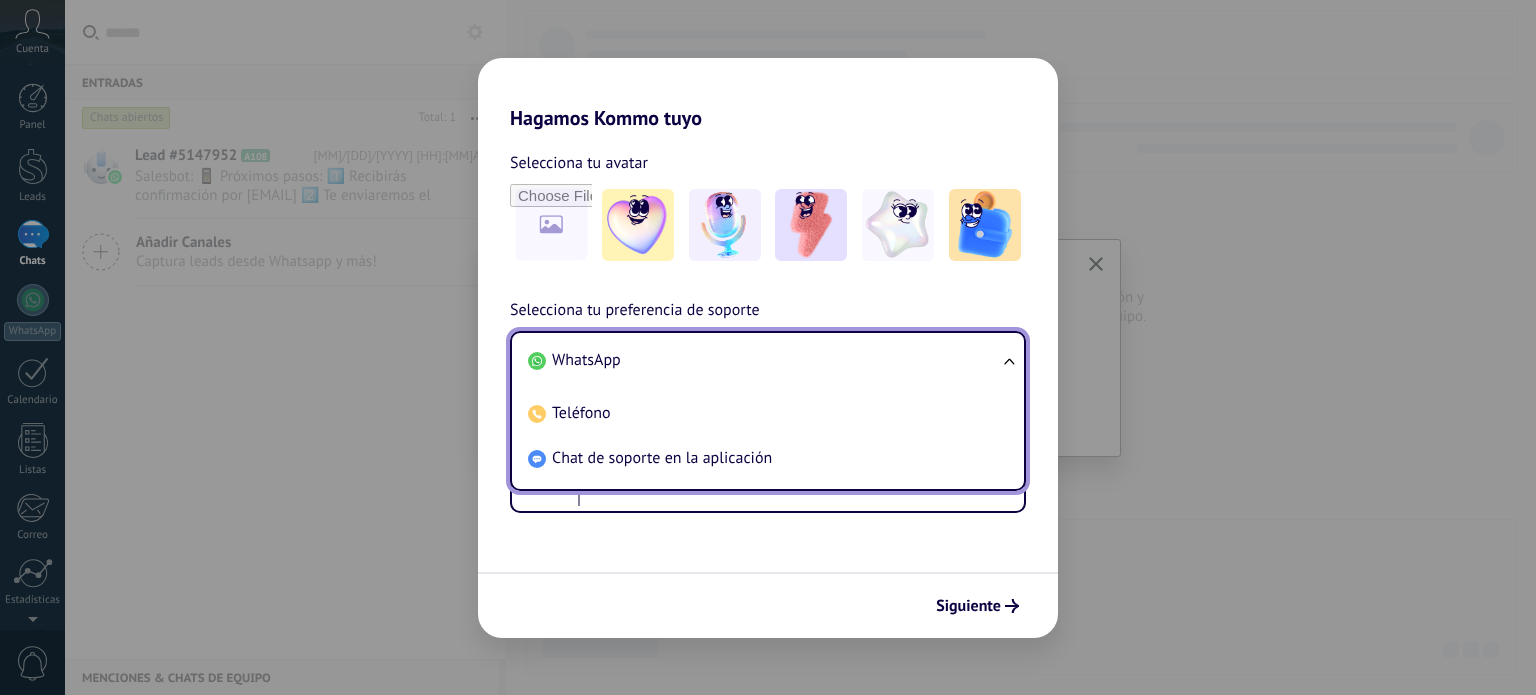 click on "Hagamos Kommo tuyo Selecciona tu avatar Selecciona tu preferencia de soporte WhatsApp WhatsApp Teléfono Chat de soporte en la aplicación Número de teléfono Phone *** Siguiente" at bounding box center [768, 347] 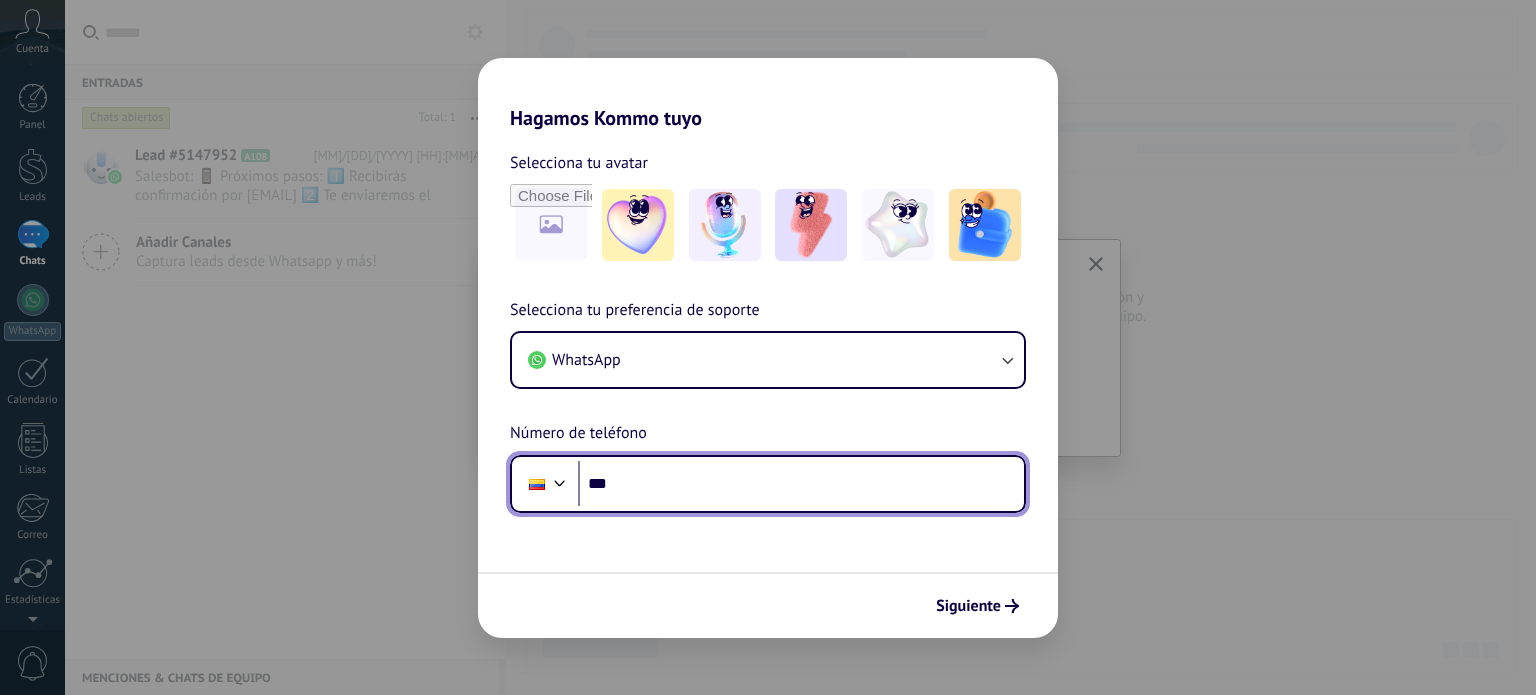 click on "***" at bounding box center [801, 484] 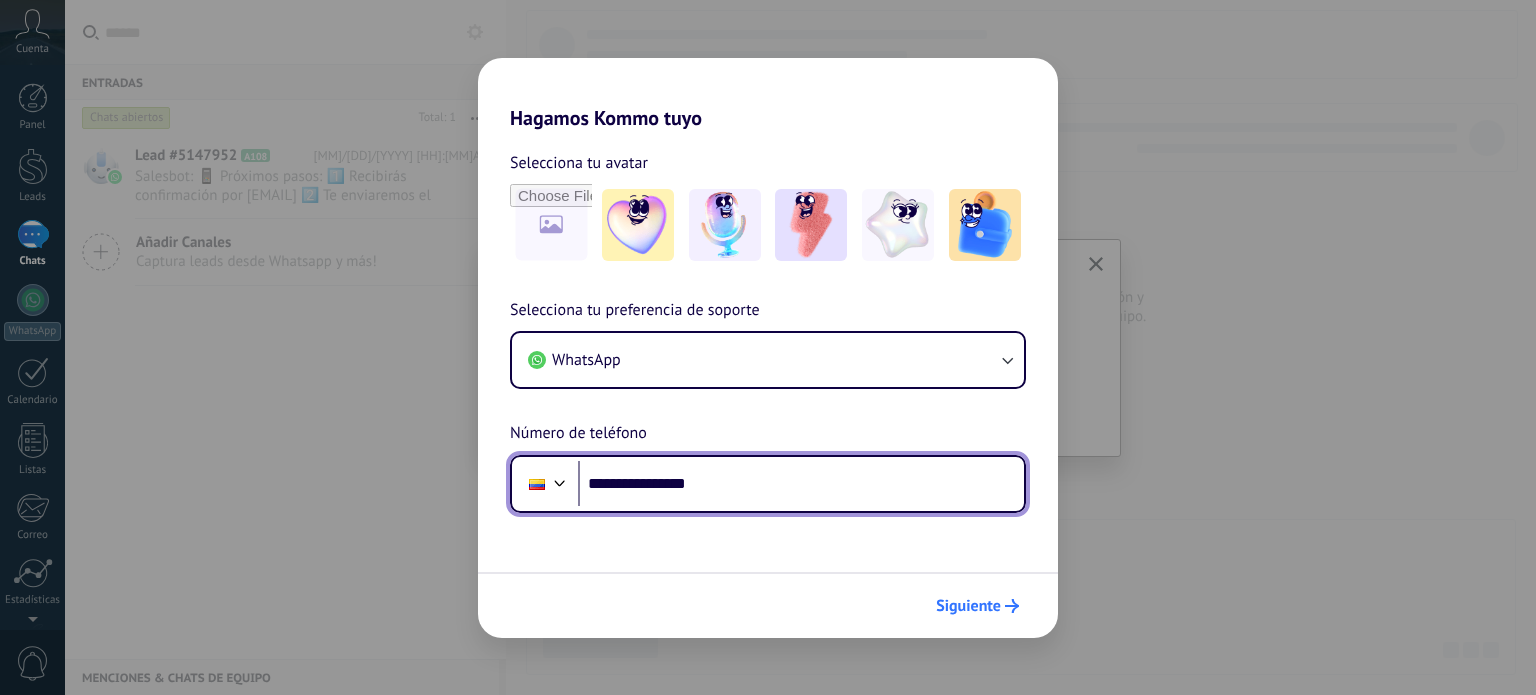 type on "**********" 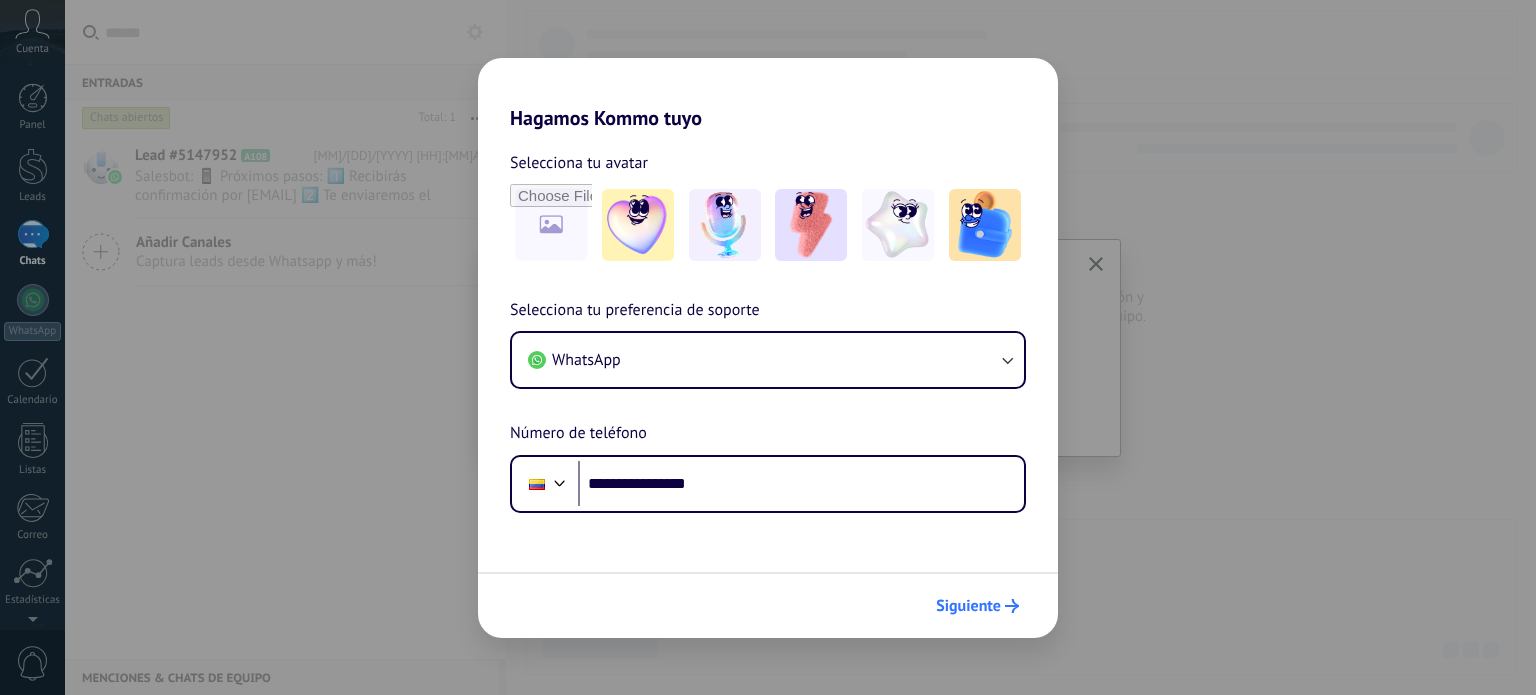 click on "Siguiente" at bounding box center [968, 606] 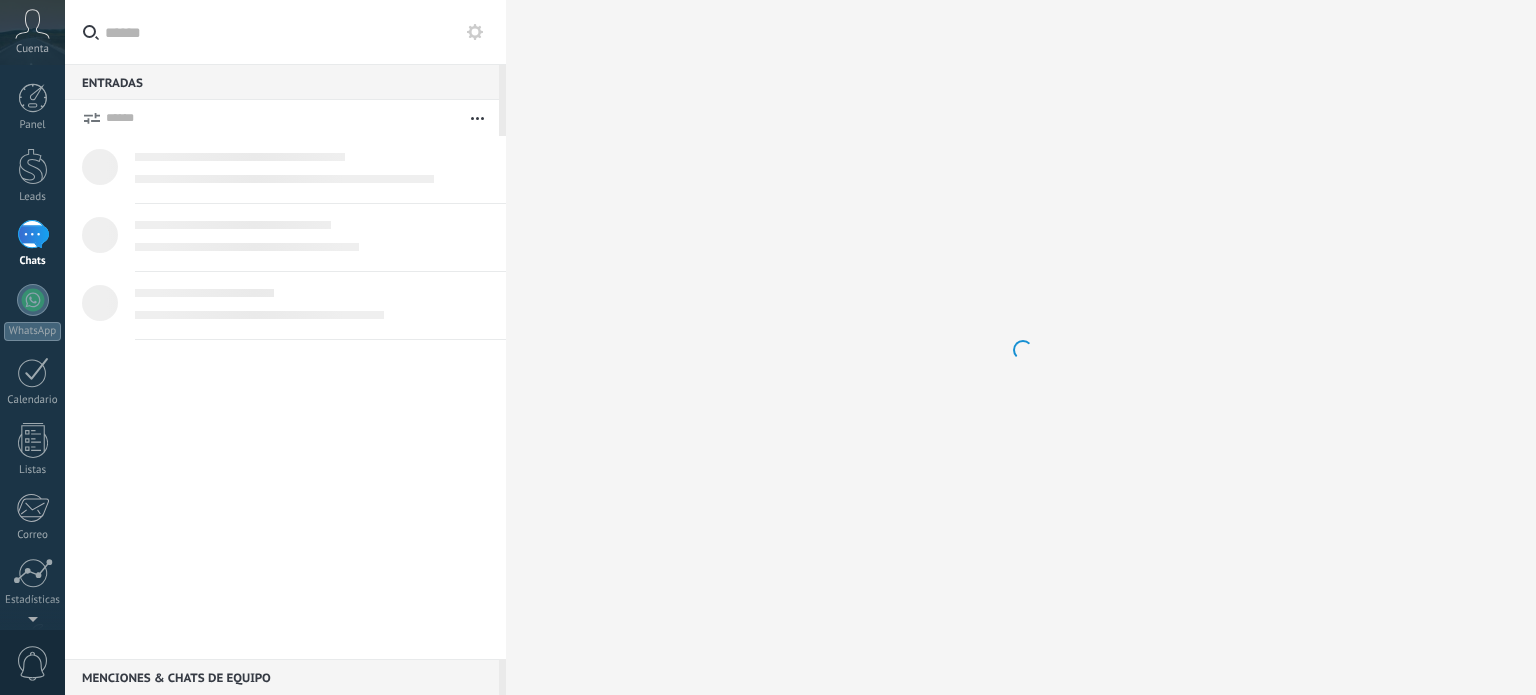 scroll, scrollTop: 0, scrollLeft: 0, axis: both 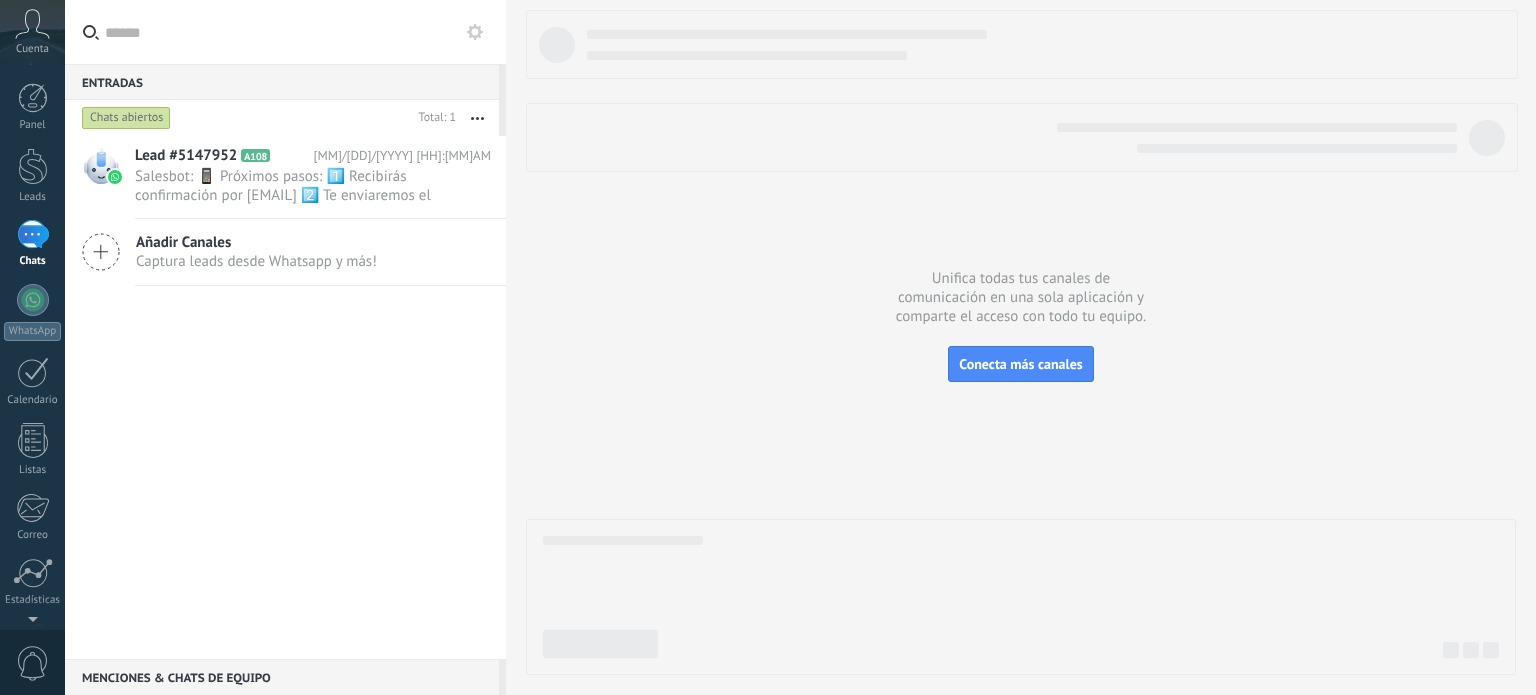 click on "Cuenta" at bounding box center [32, 49] 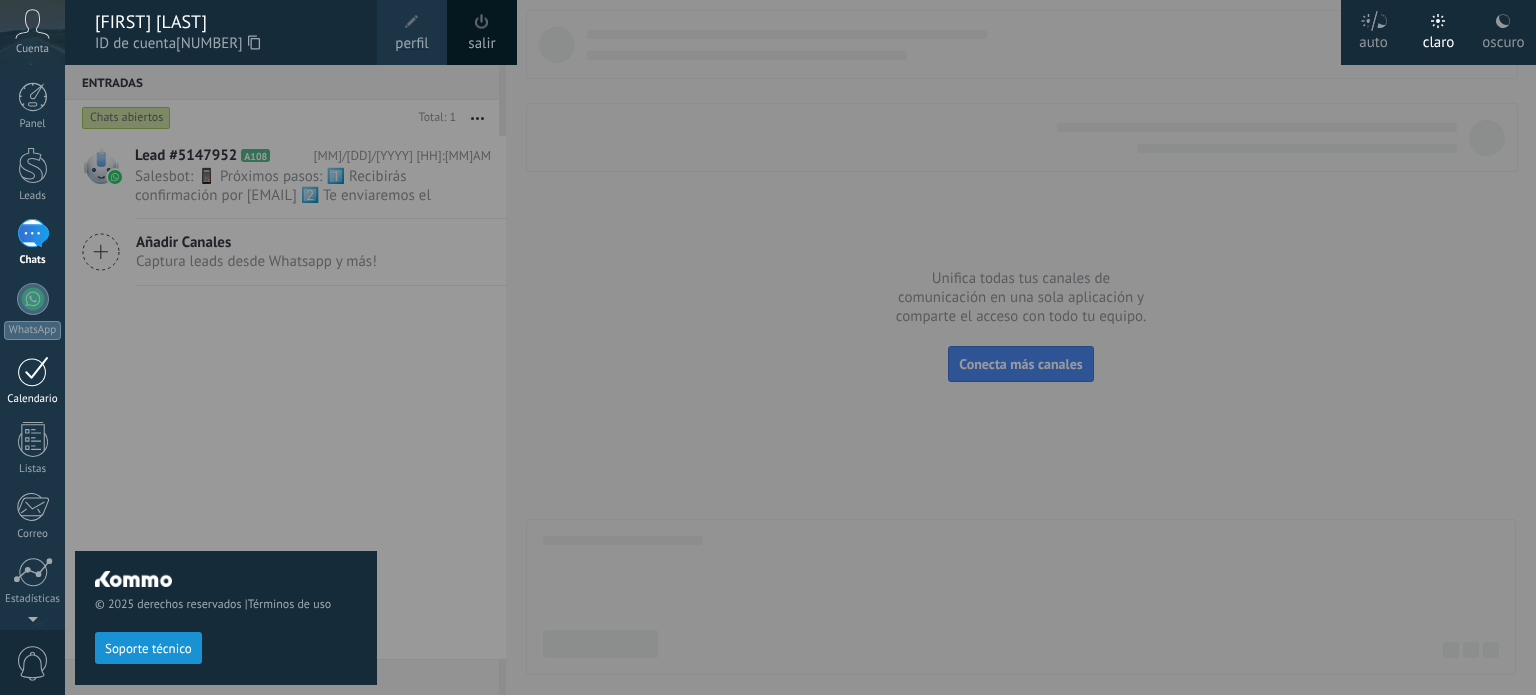 scroll, scrollTop: 0, scrollLeft: 0, axis: both 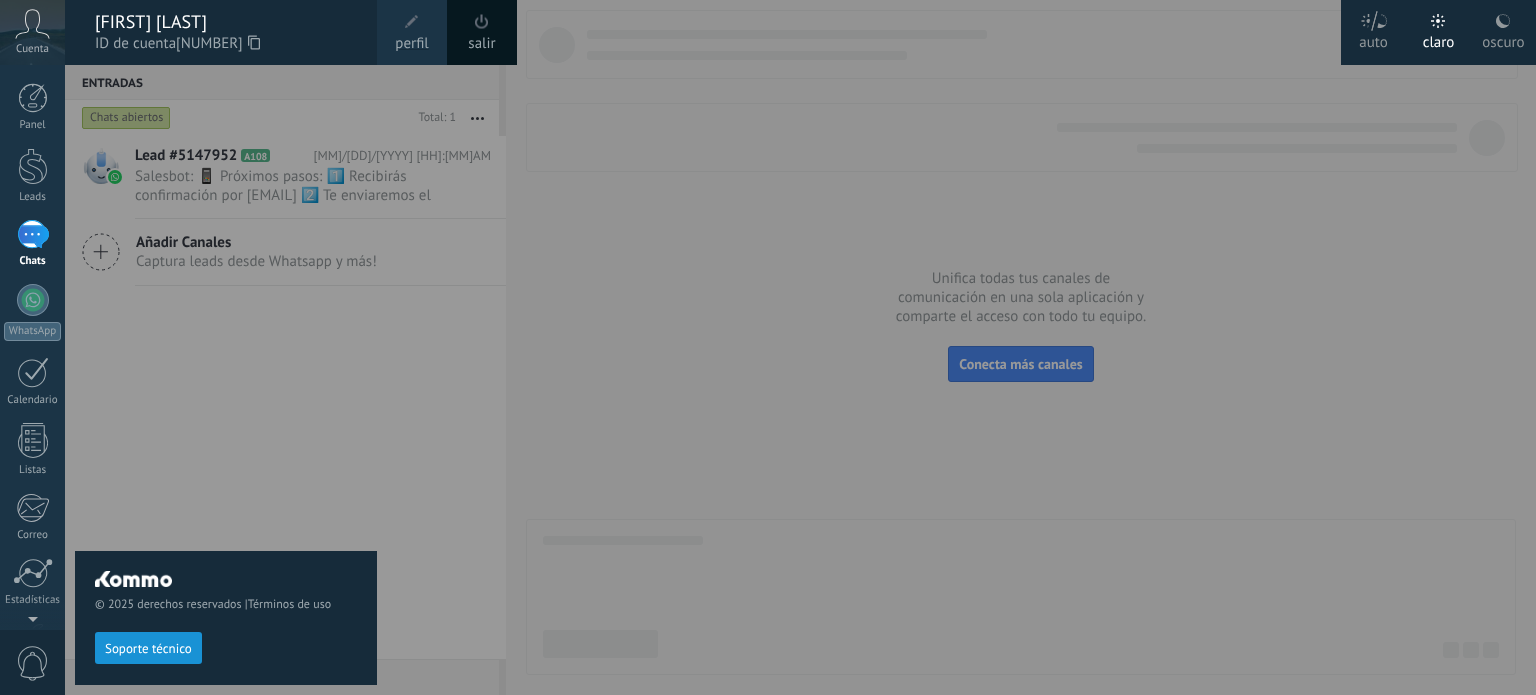 click on "perfil" at bounding box center [412, 32] 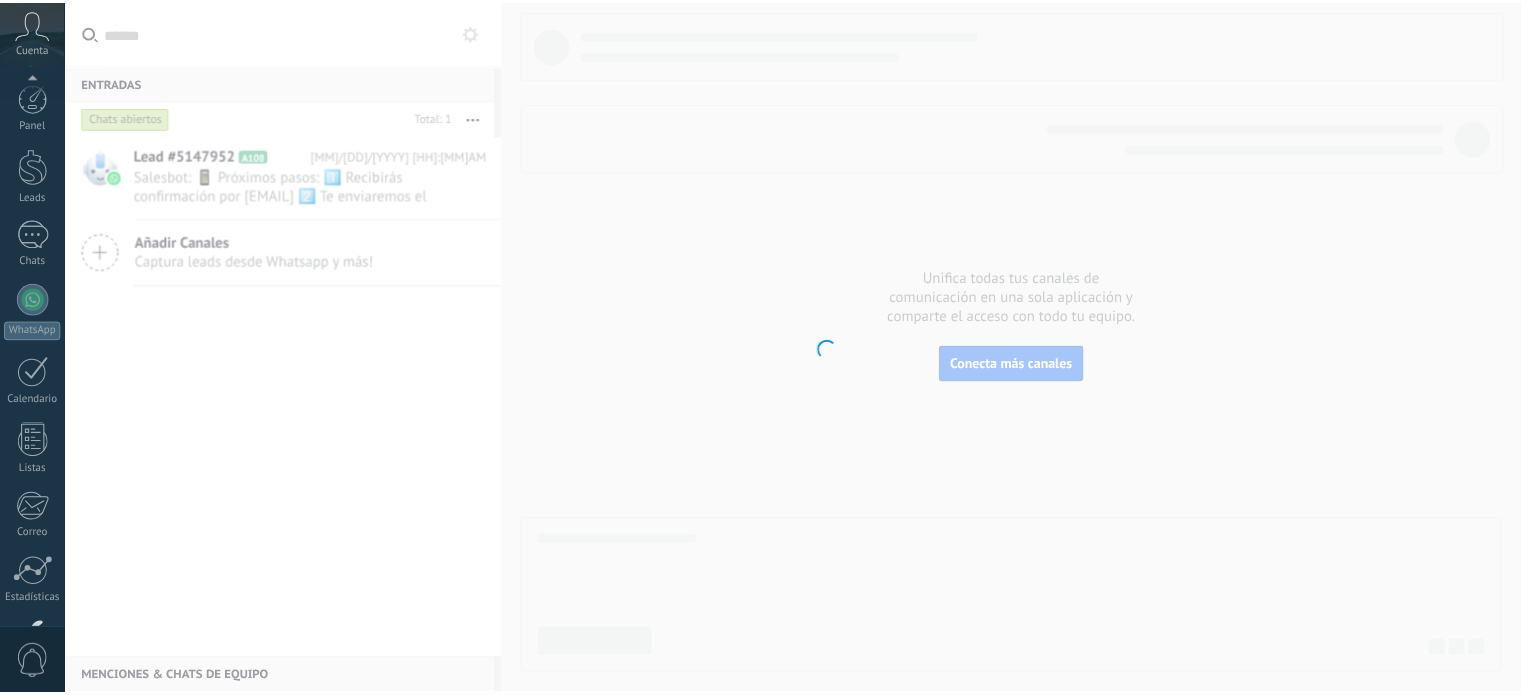 scroll, scrollTop: 136, scrollLeft: 0, axis: vertical 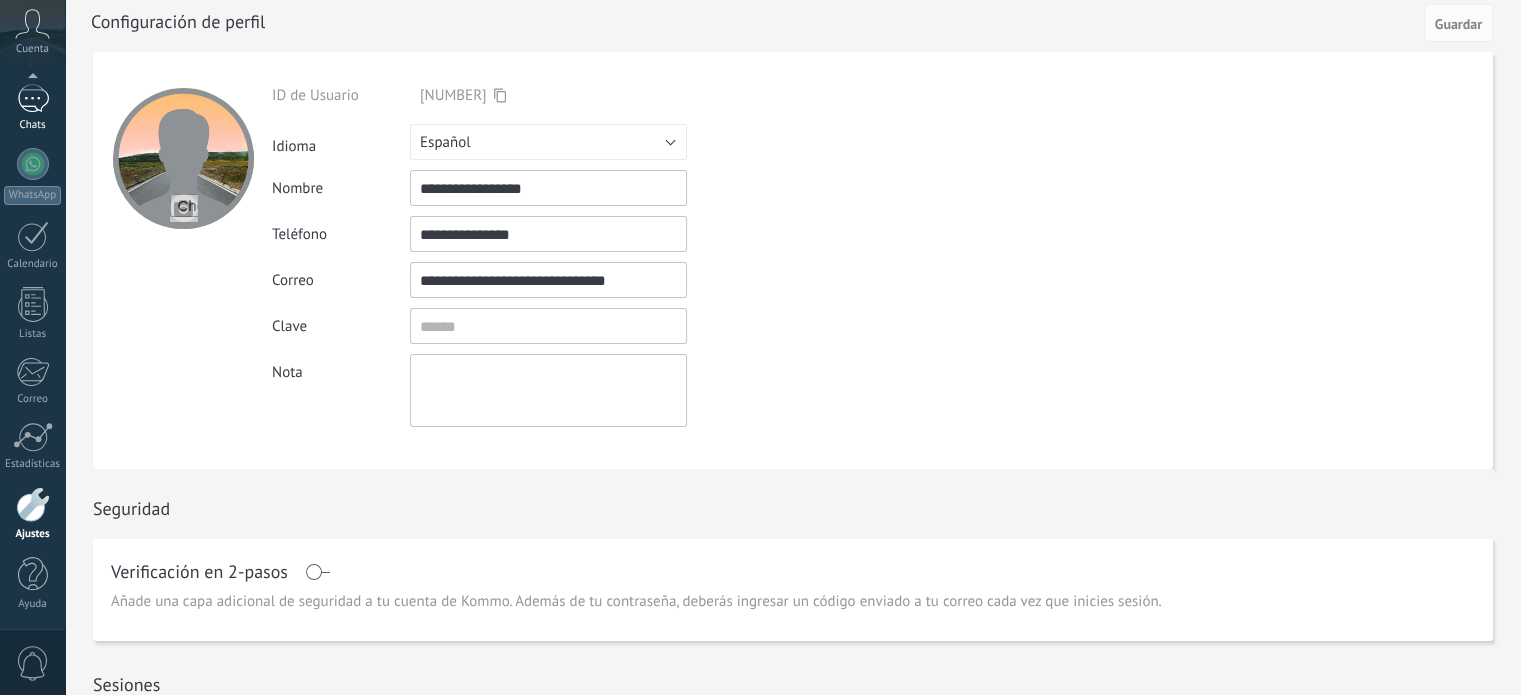 click on "Chats" at bounding box center [32, 108] 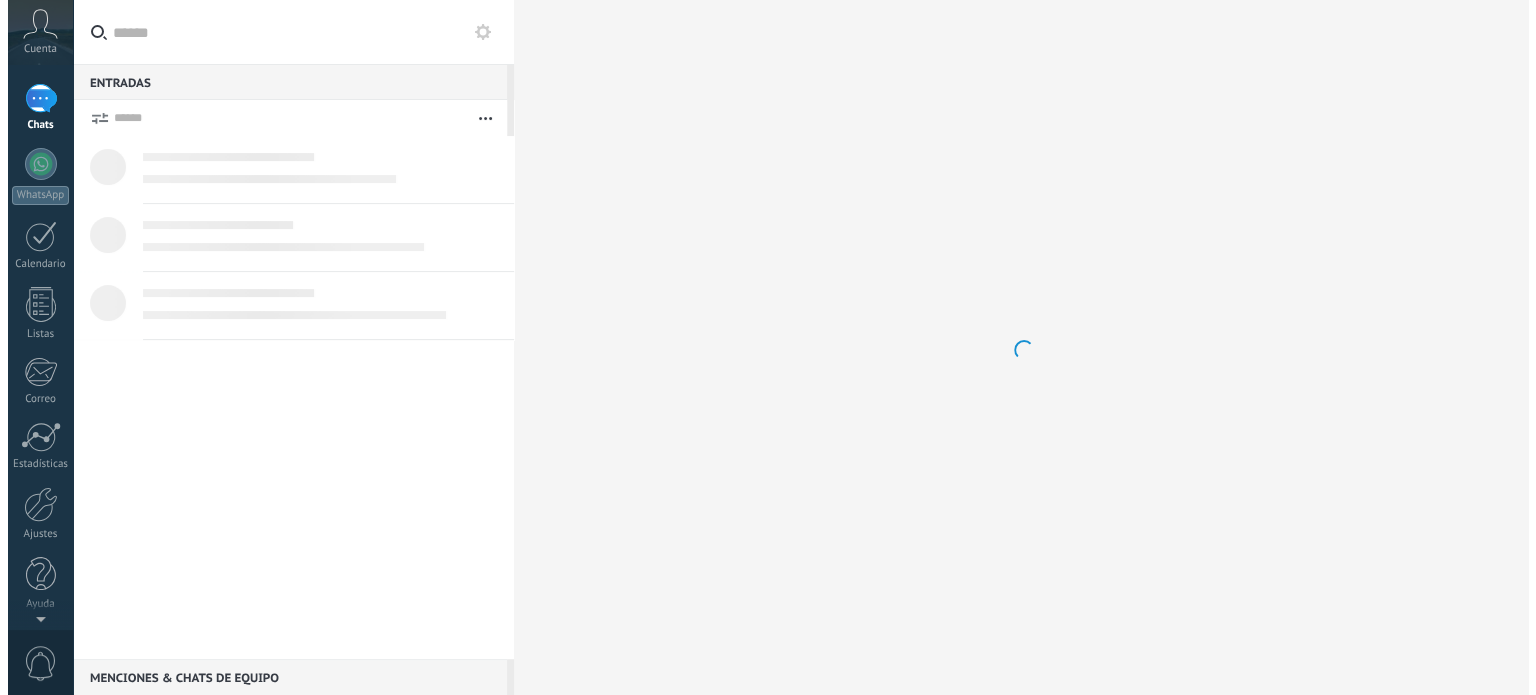 scroll, scrollTop: 0, scrollLeft: 0, axis: both 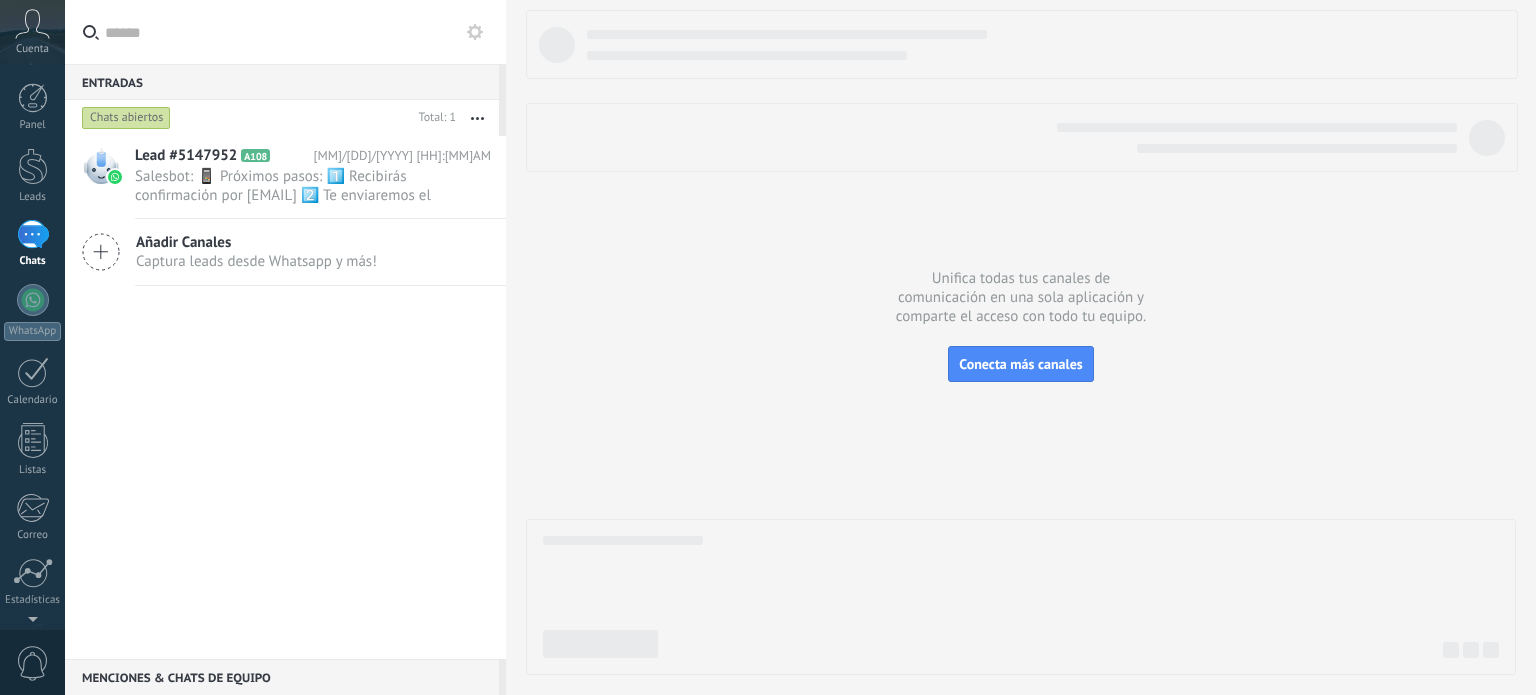 click at bounding box center [33, 234] 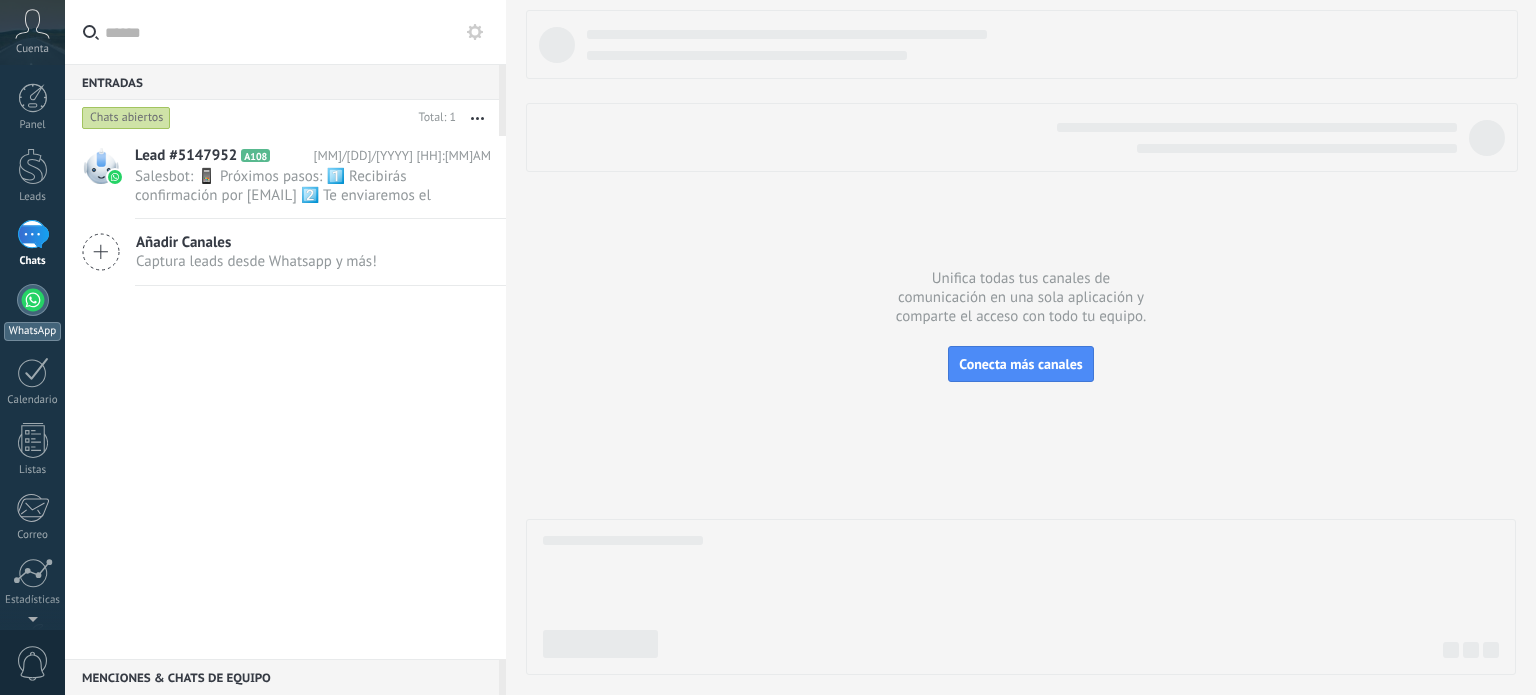 click on "WhatsApp" at bounding box center (32, 312) 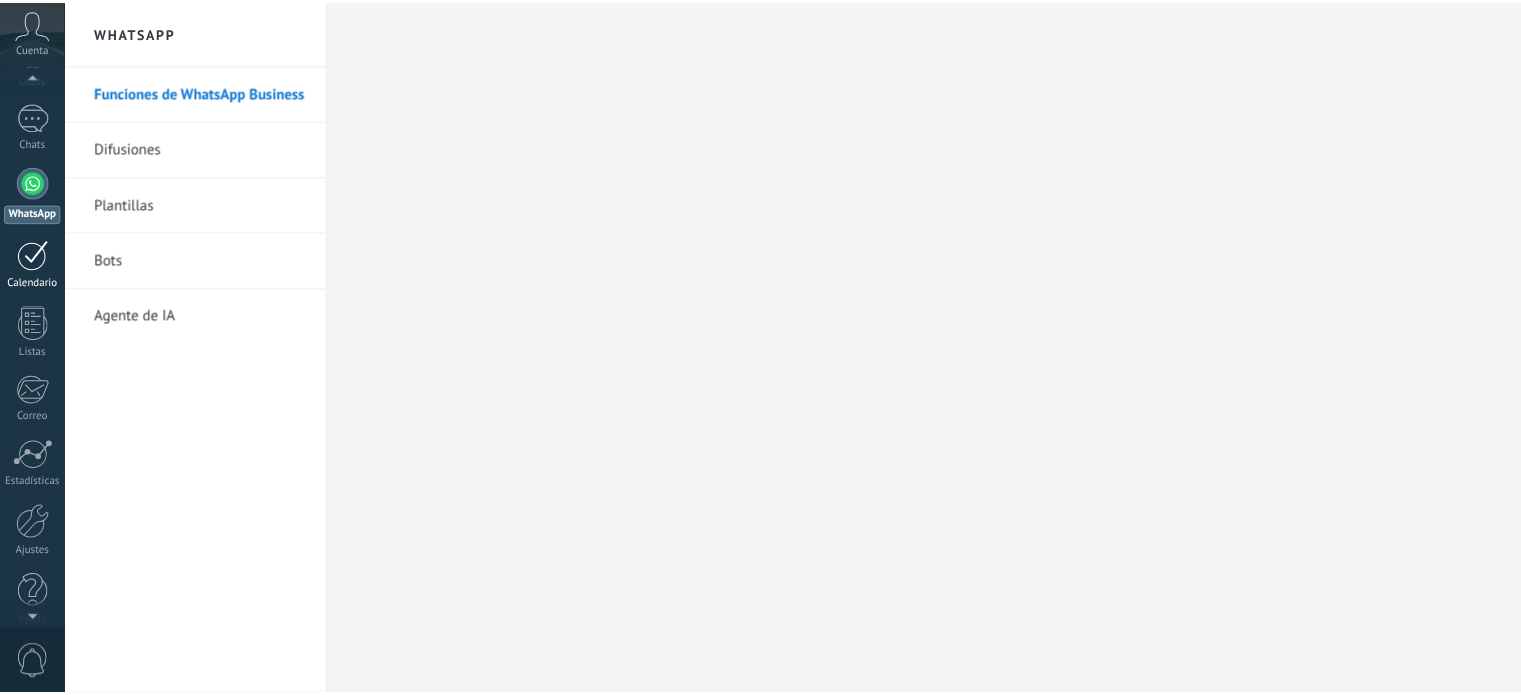 scroll, scrollTop: 136, scrollLeft: 0, axis: vertical 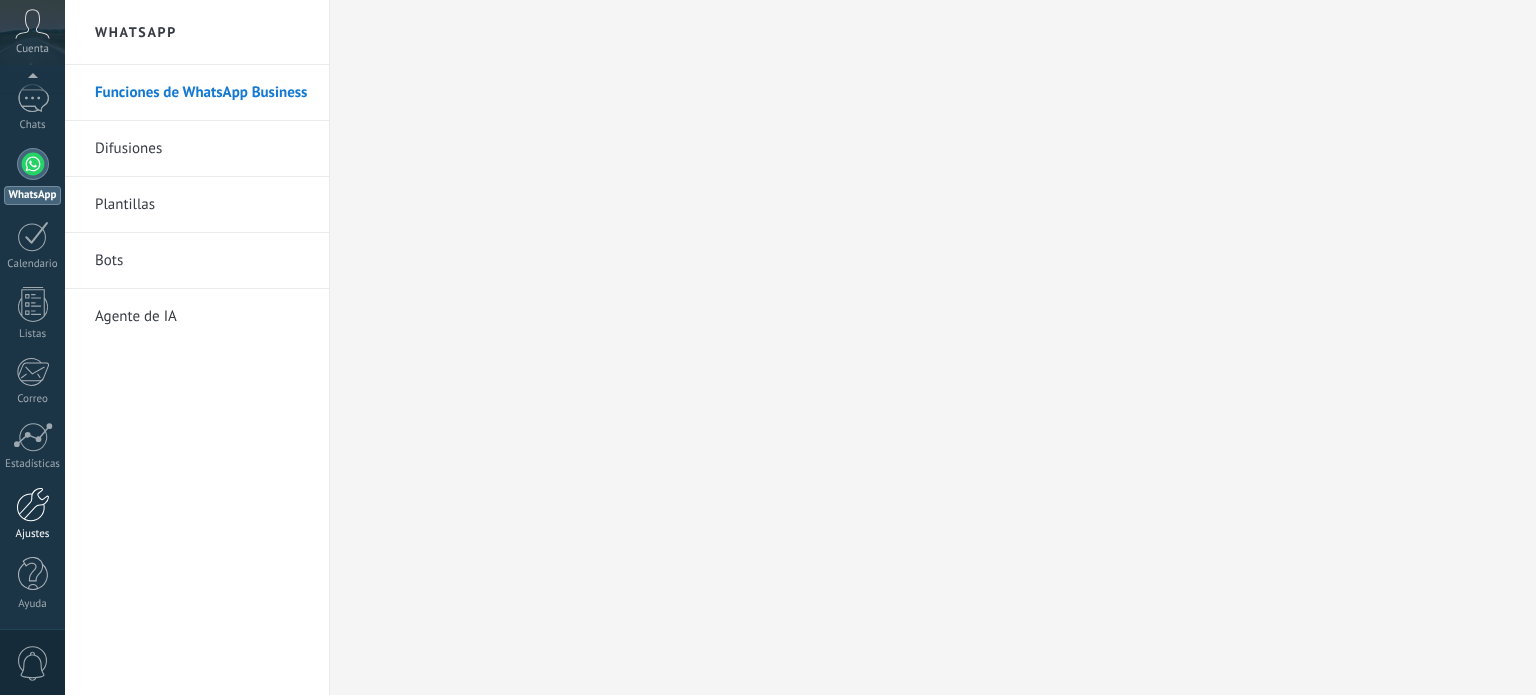 click at bounding box center (33, 504) 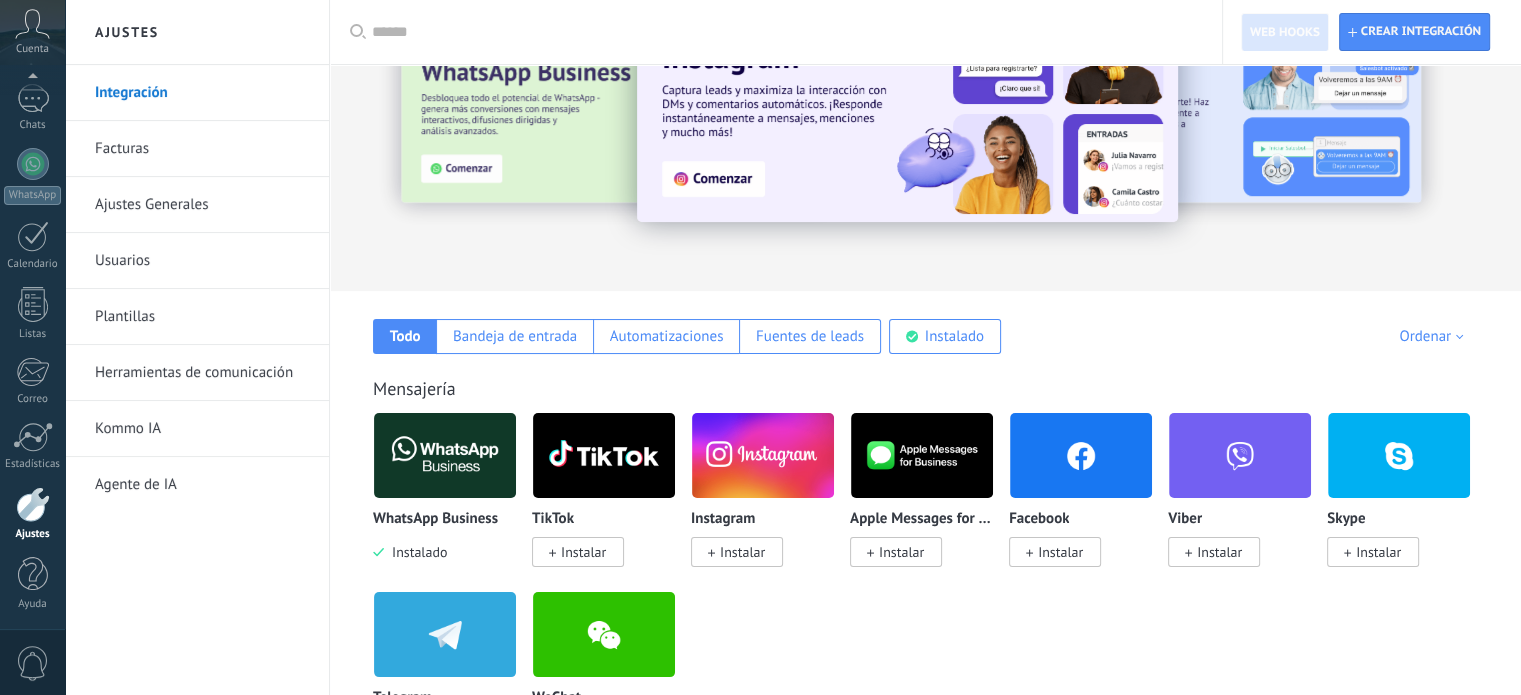 scroll, scrollTop: 200, scrollLeft: 0, axis: vertical 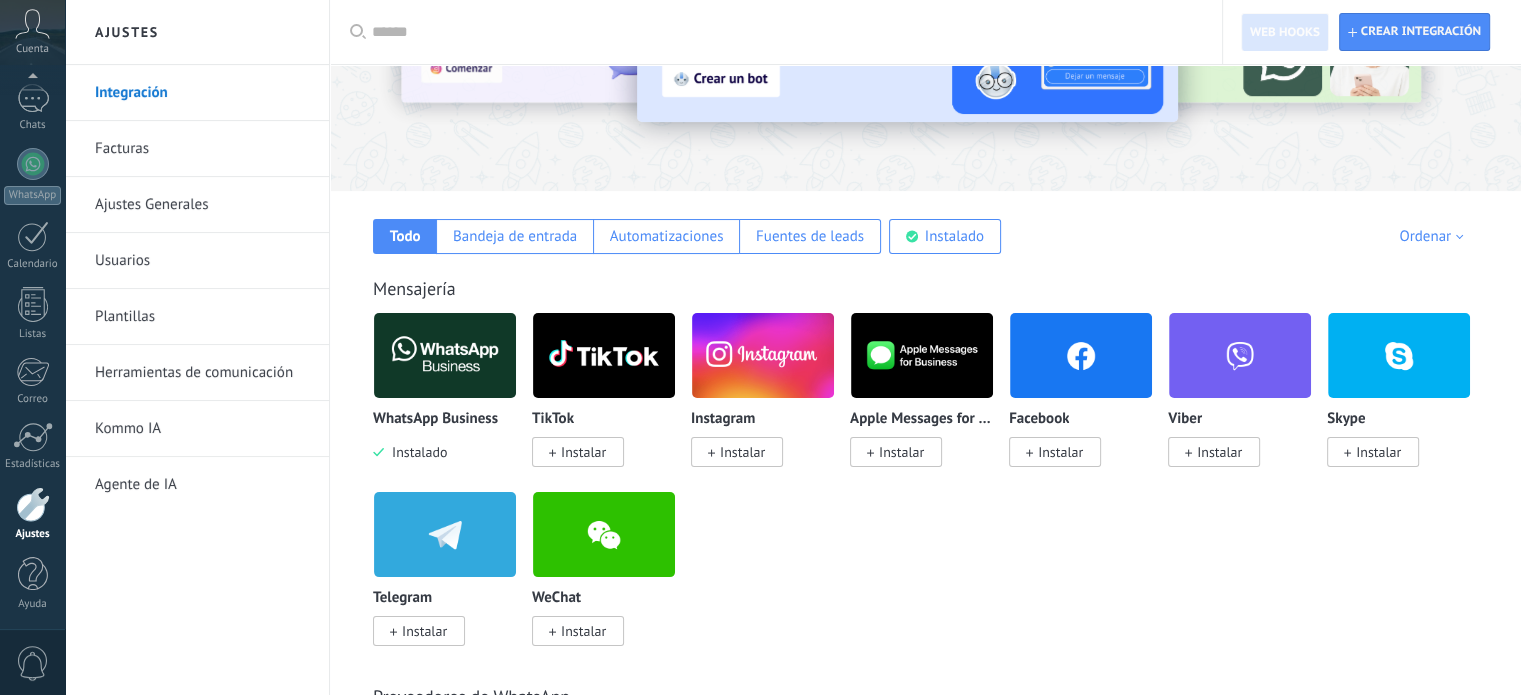 click on "Facturas" at bounding box center [202, 149] 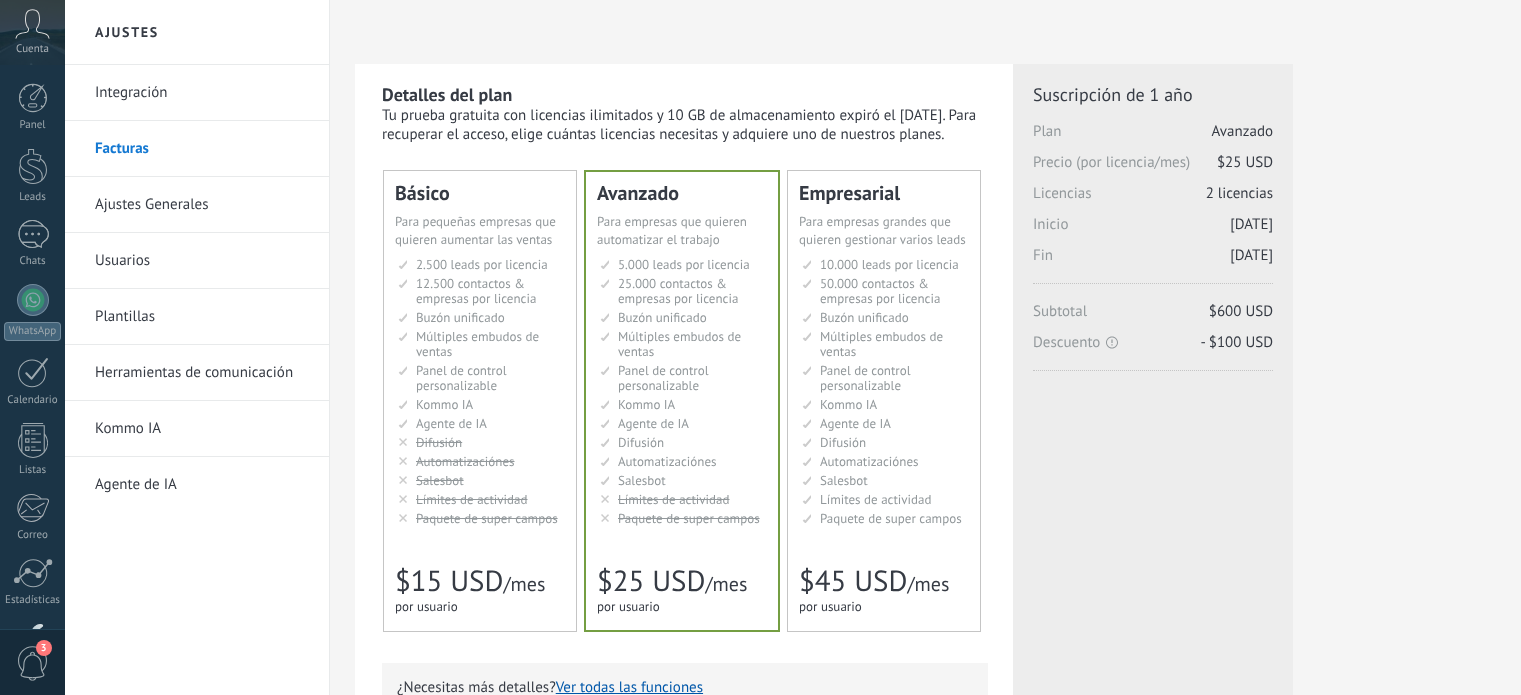 scroll, scrollTop: 0, scrollLeft: 0, axis: both 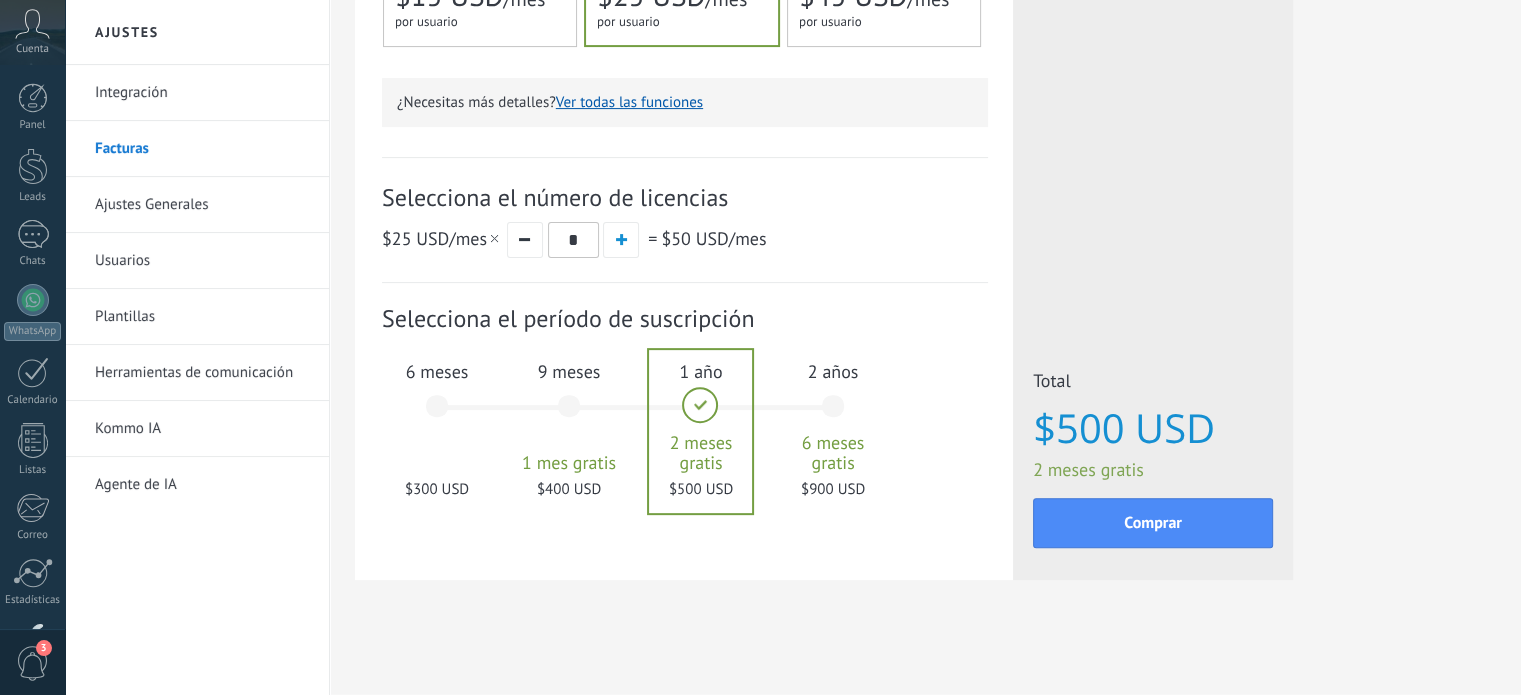 click on "[DURATION]
[PRICE]" at bounding box center [437, 415] 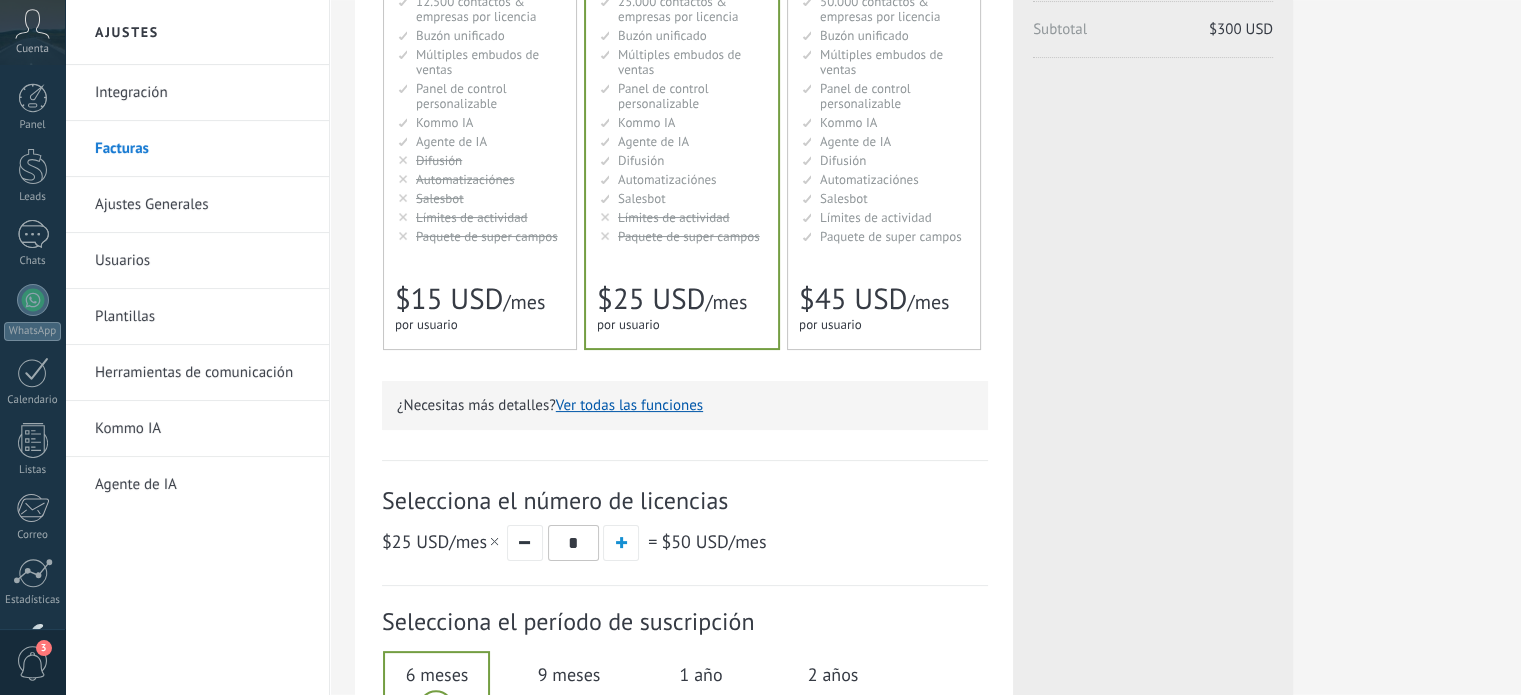 scroll, scrollTop: 487, scrollLeft: 0, axis: vertical 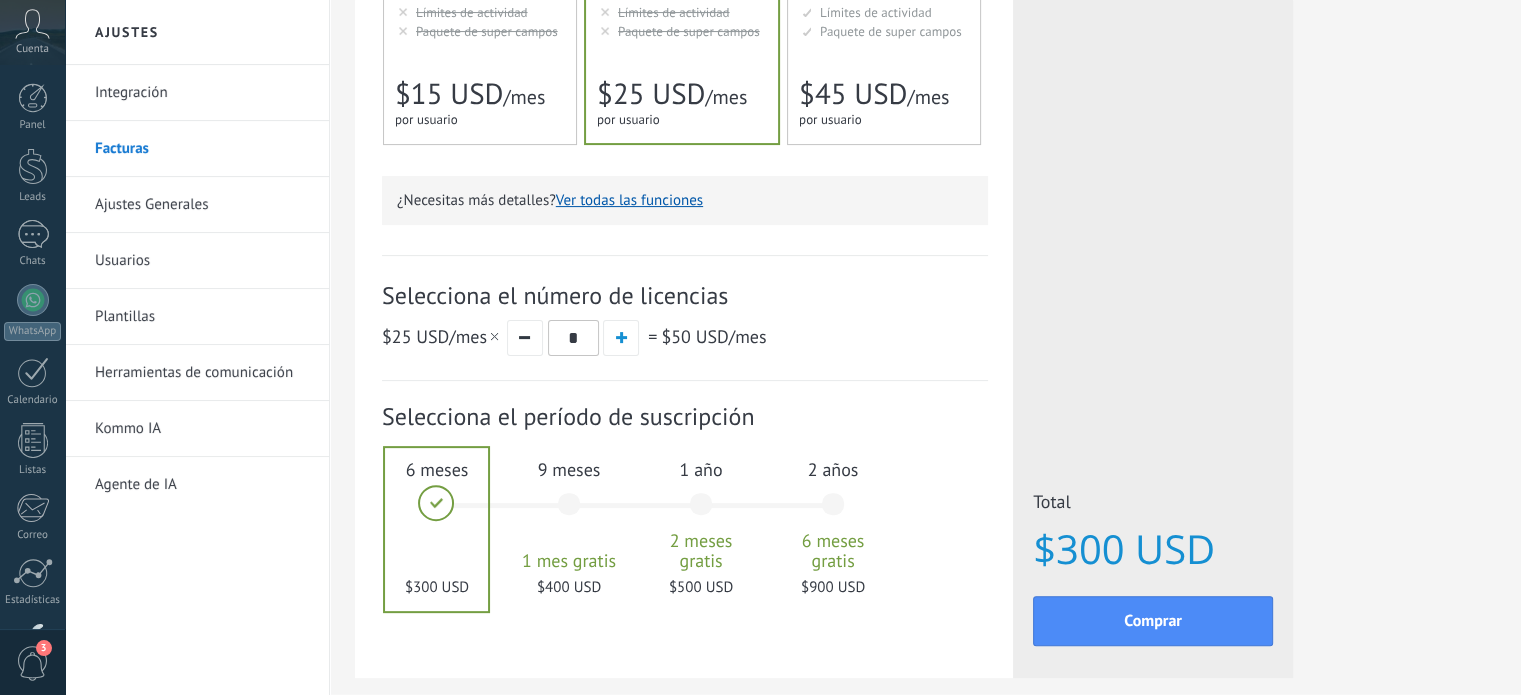 click on "/mes" at bounding box center (524, 97) 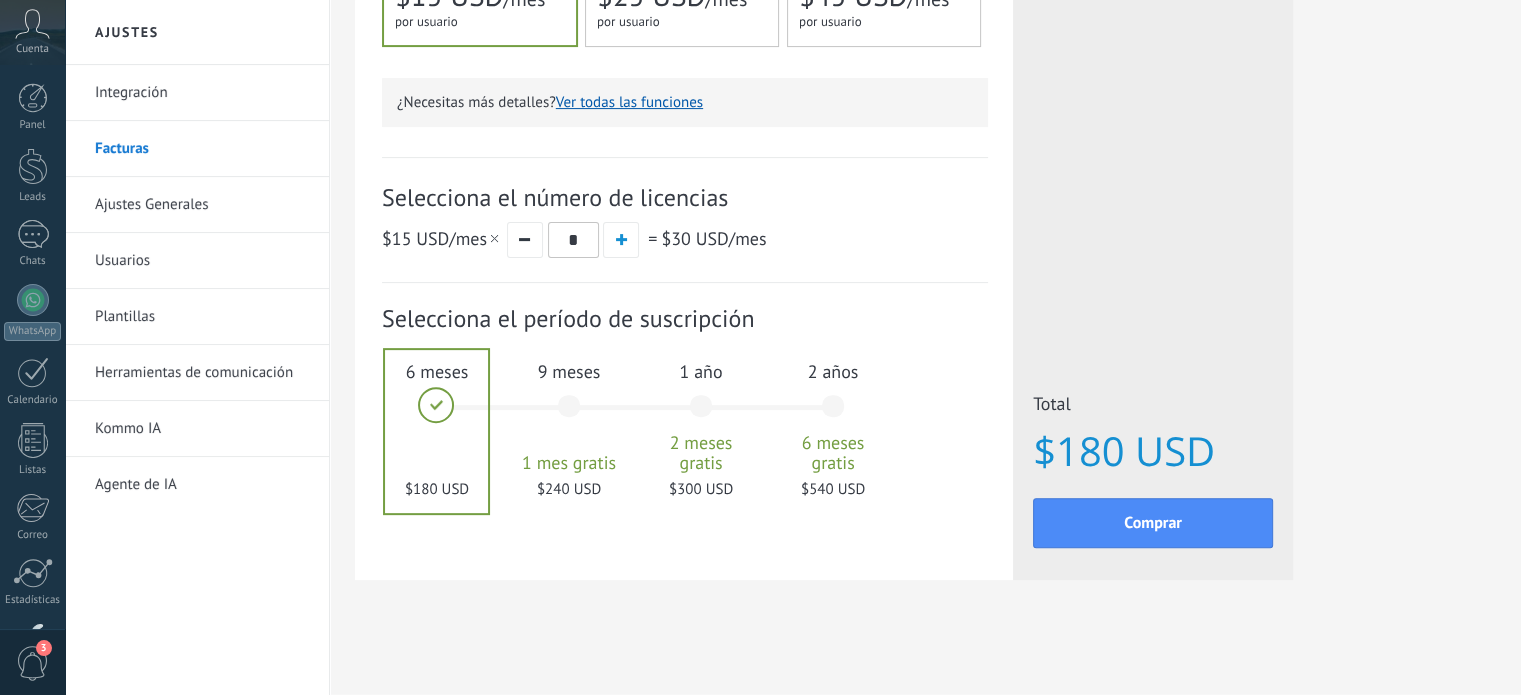 scroll, scrollTop: 387, scrollLeft: 0, axis: vertical 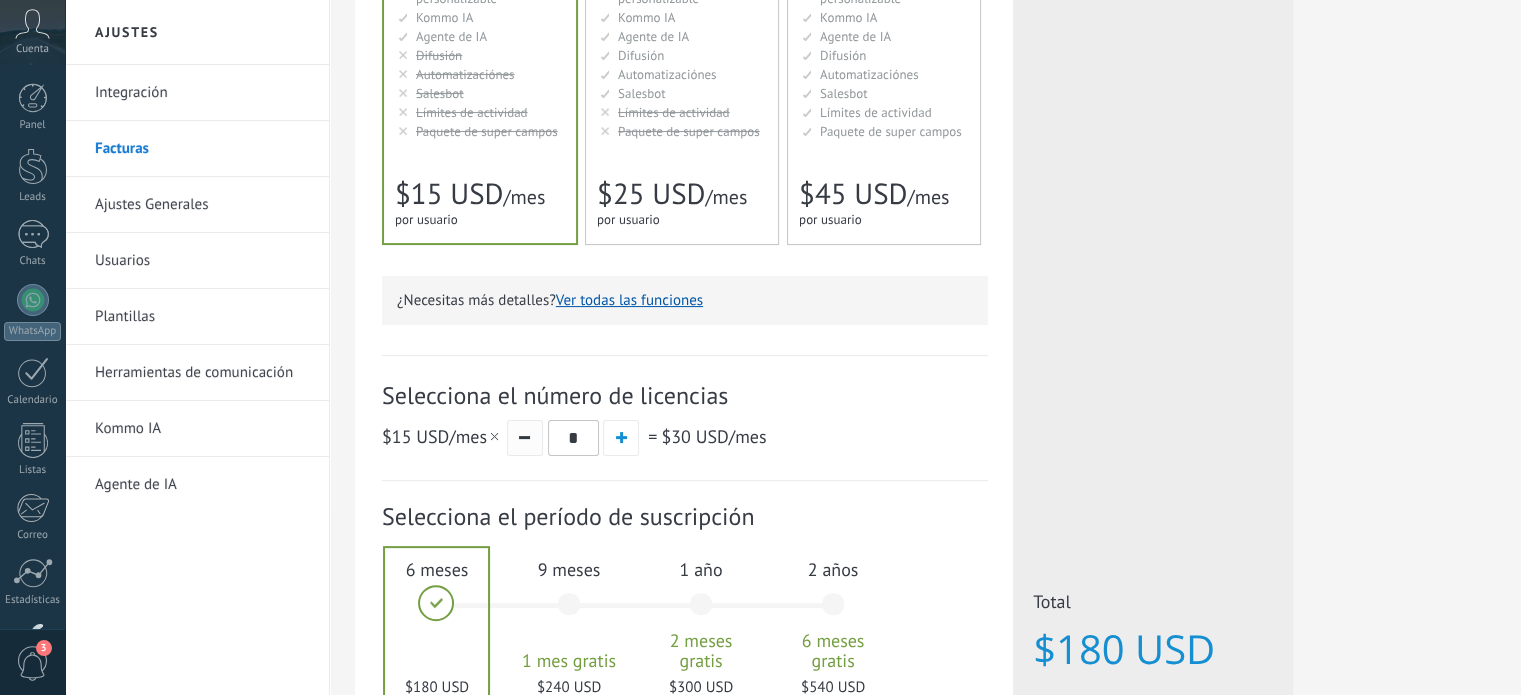 click at bounding box center [525, 438] 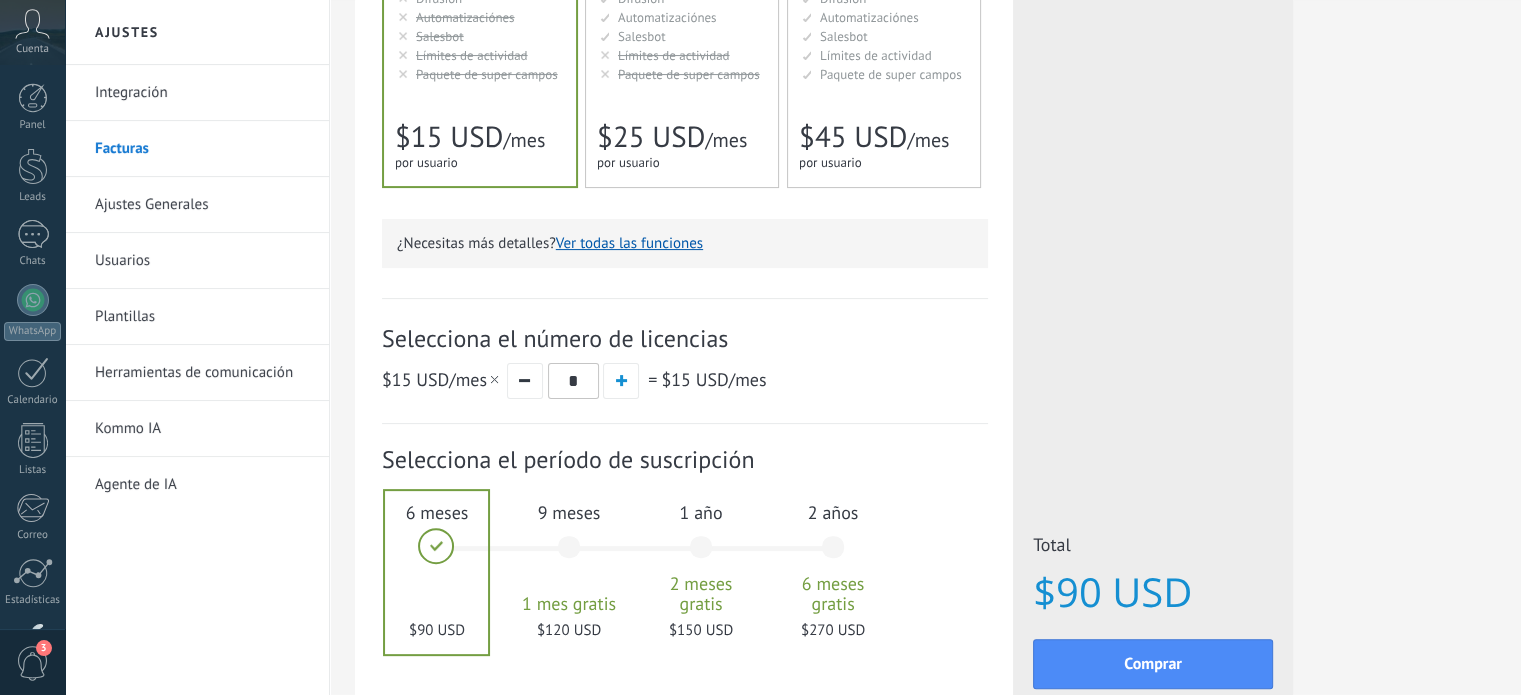 scroll, scrollTop: 487, scrollLeft: 0, axis: vertical 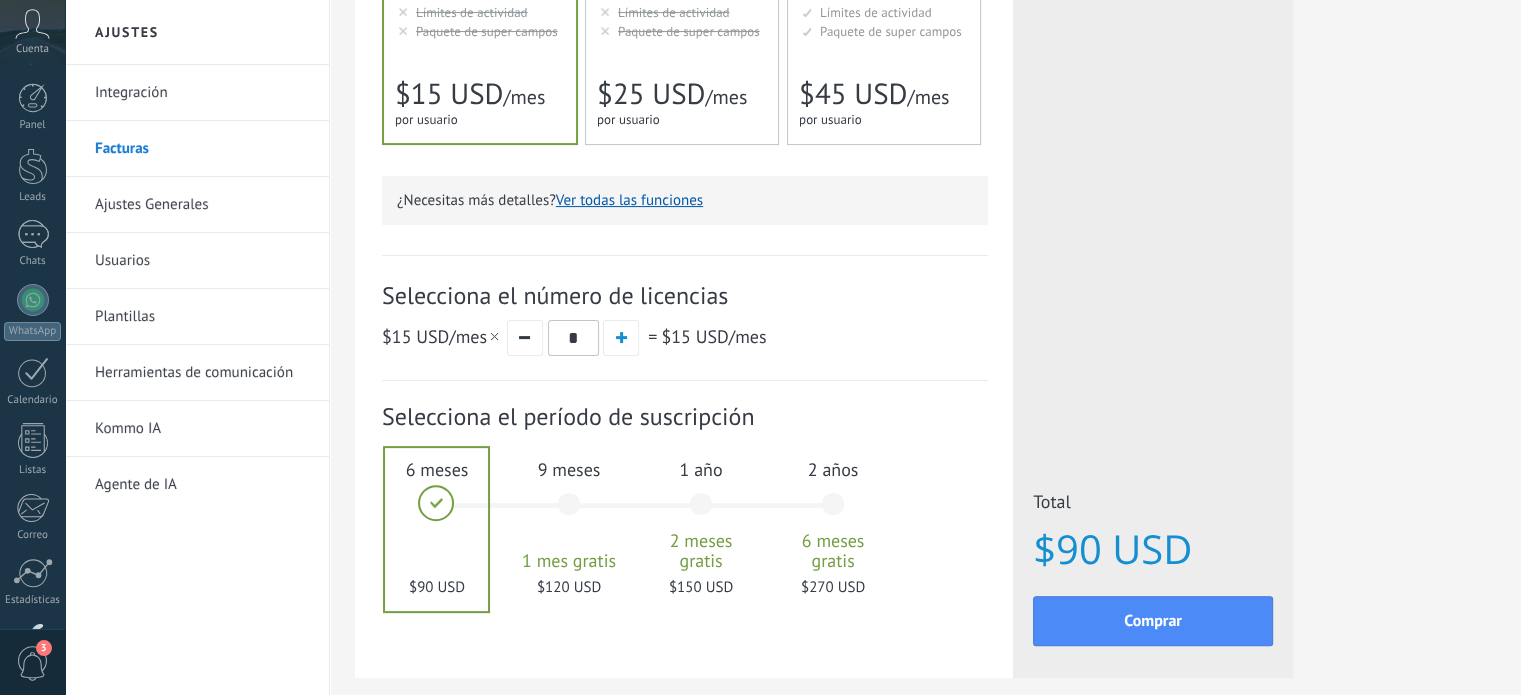 click on "[DURATION]
[DURATION]
[PRICE]" at bounding box center [569, 513] 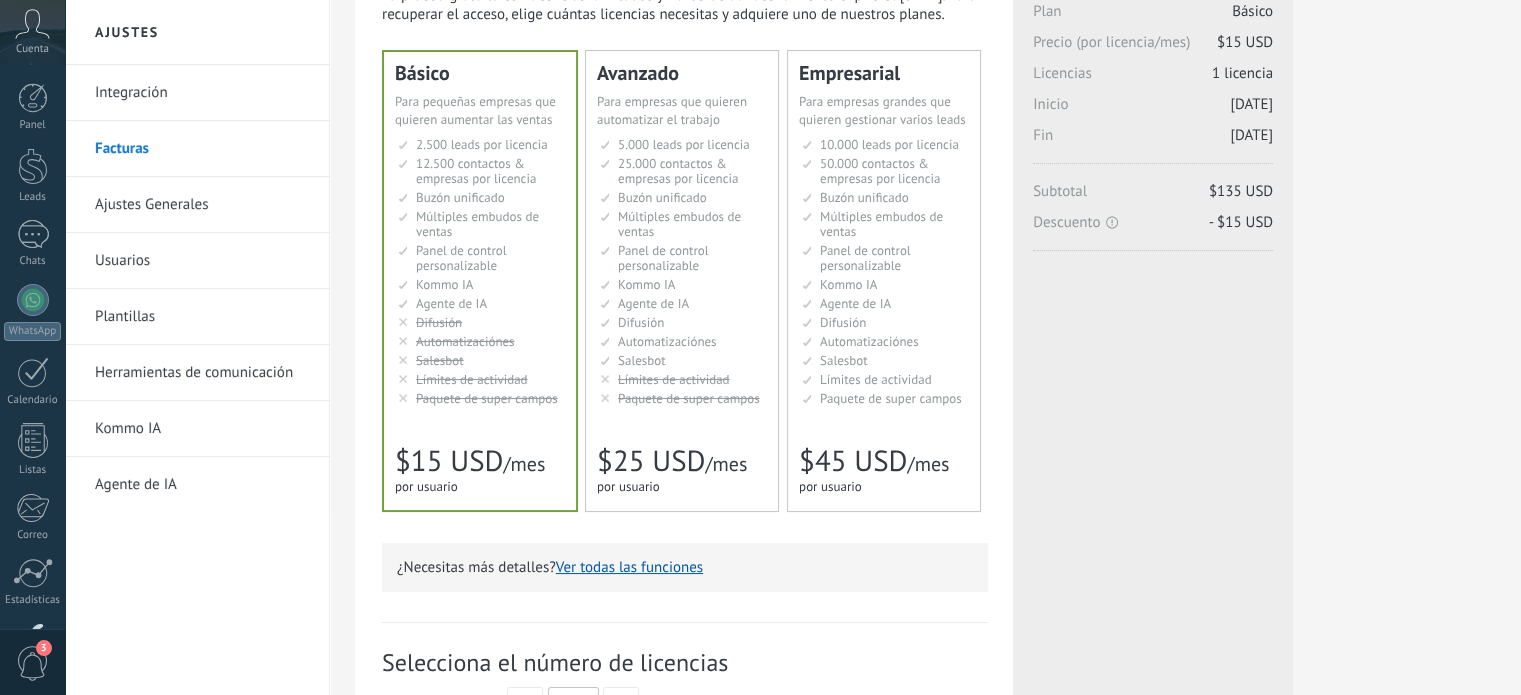scroll, scrollTop: 0, scrollLeft: 0, axis: both 